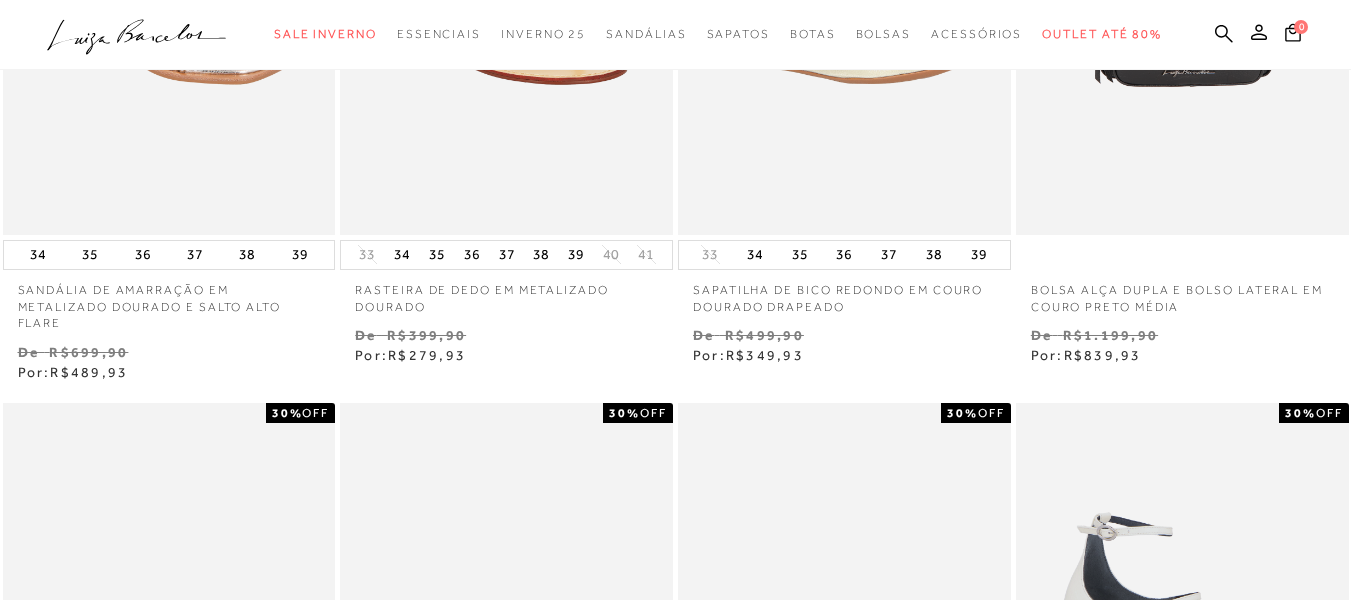 scroll, scrollTop: 1071, scrollLeft: 0, axis: vertical 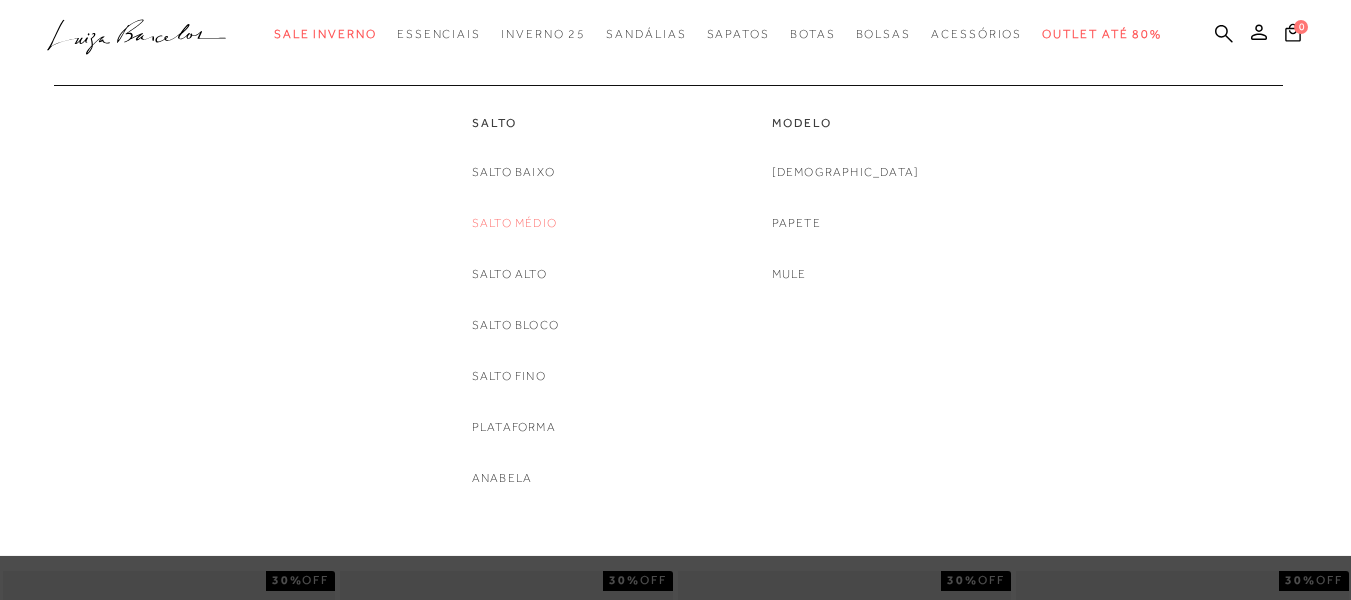 click on "Salto Médio" at bounding box center (514, 223) 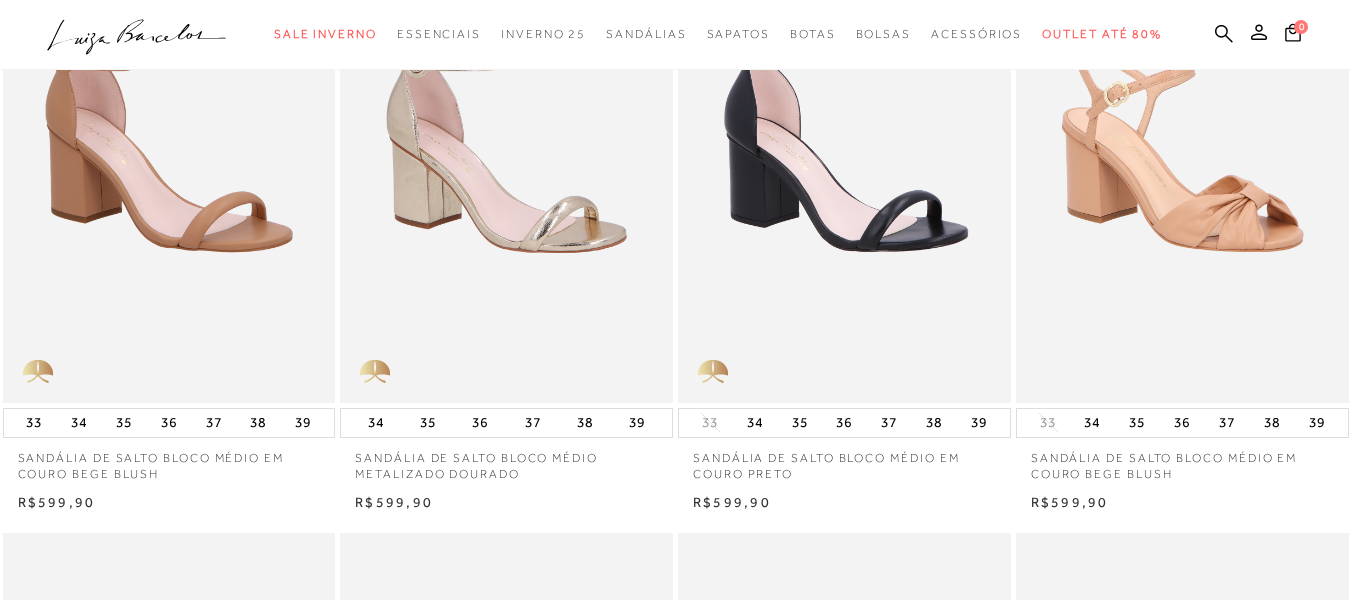 scroll, scrollTop: 0, scrollLeft: 0, axis: both 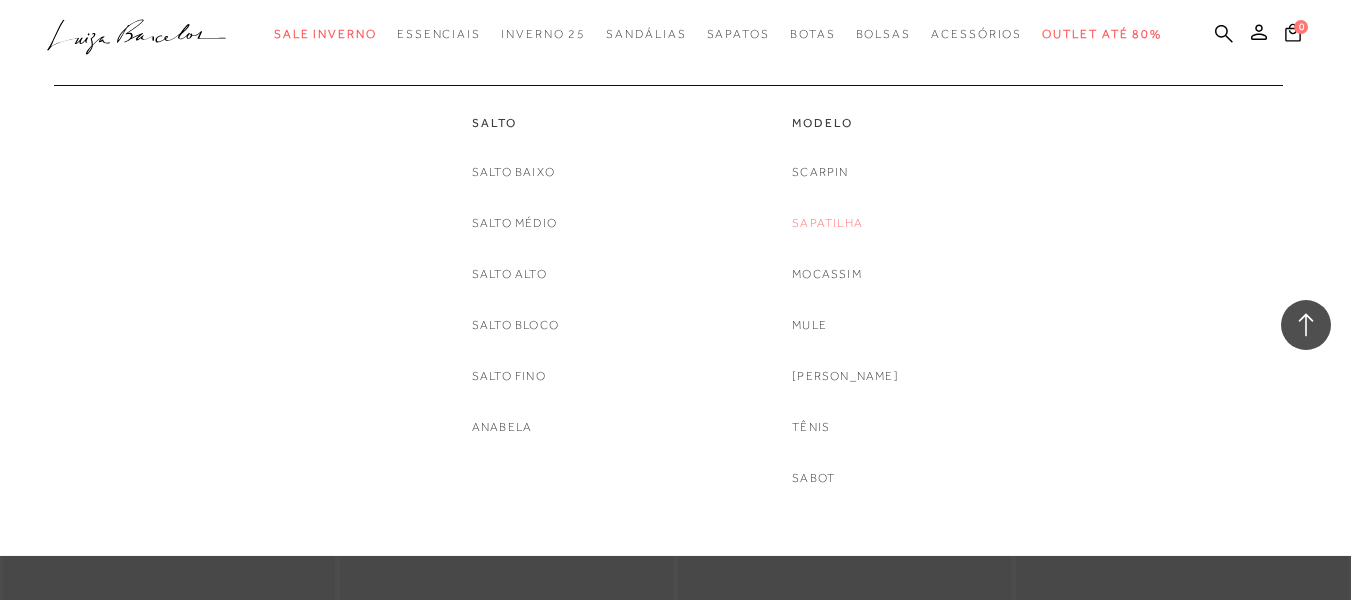 click on "Sapatilha" at bounding box center [827, 223] 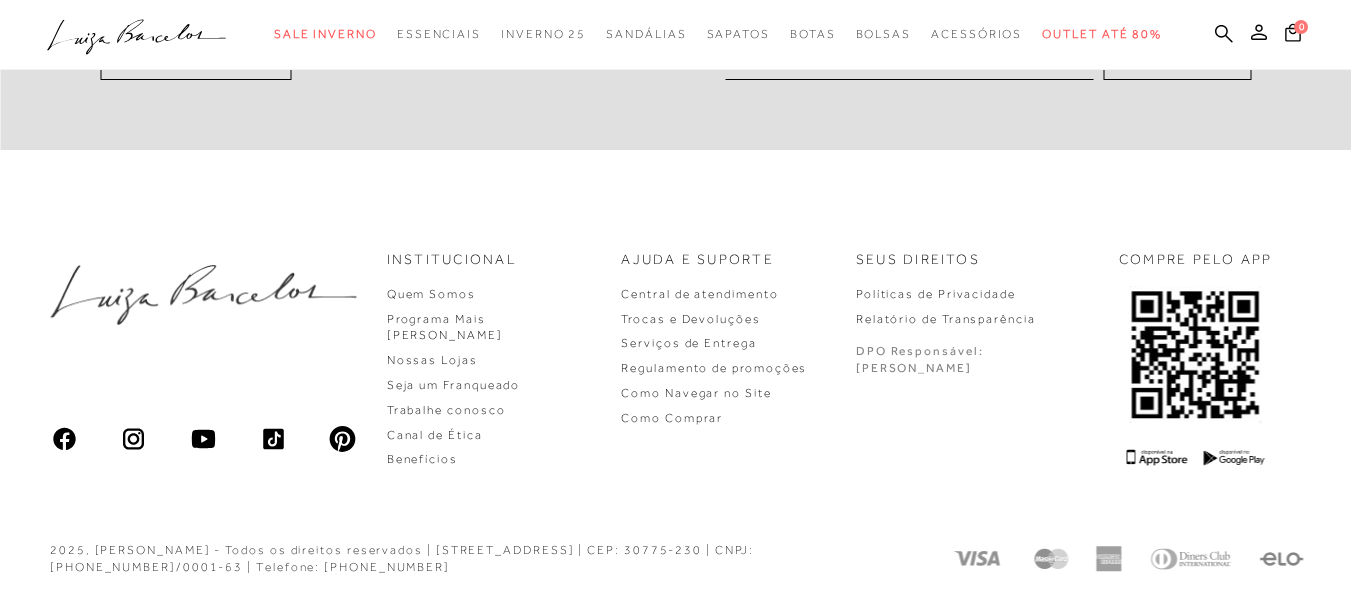 scroll, scrollTop: 0, scrollLeft: 0, axis: both 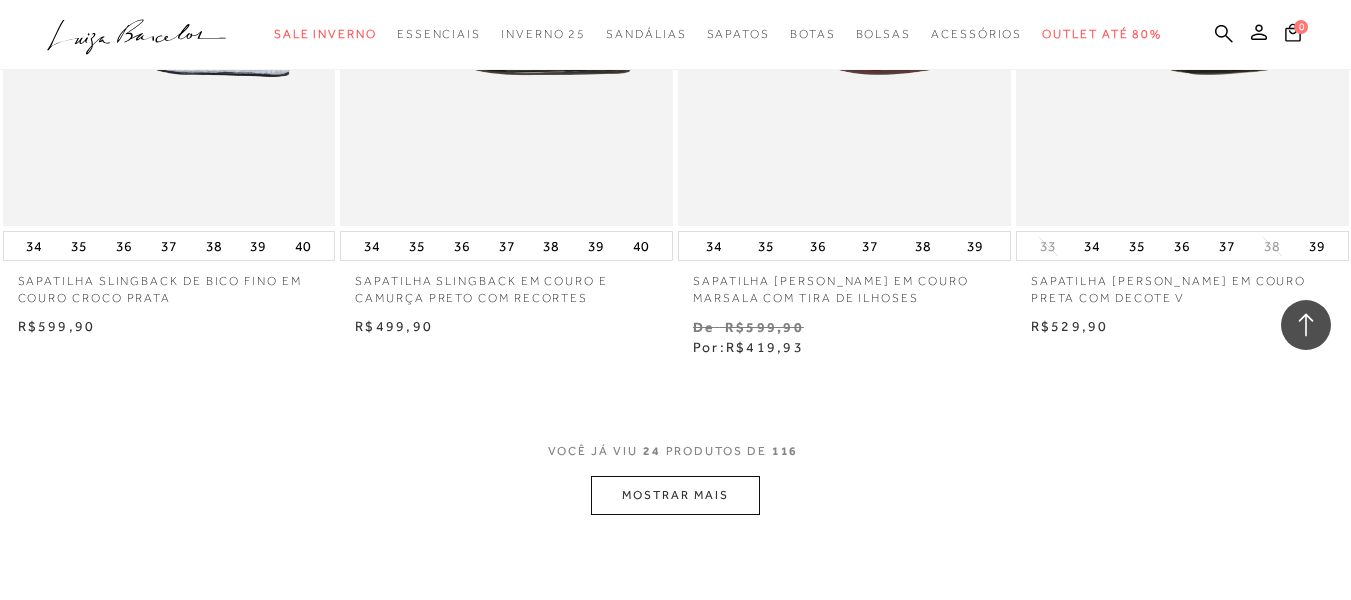 click on "MOSTRAR MAIS" at bounding box center (675, 495) 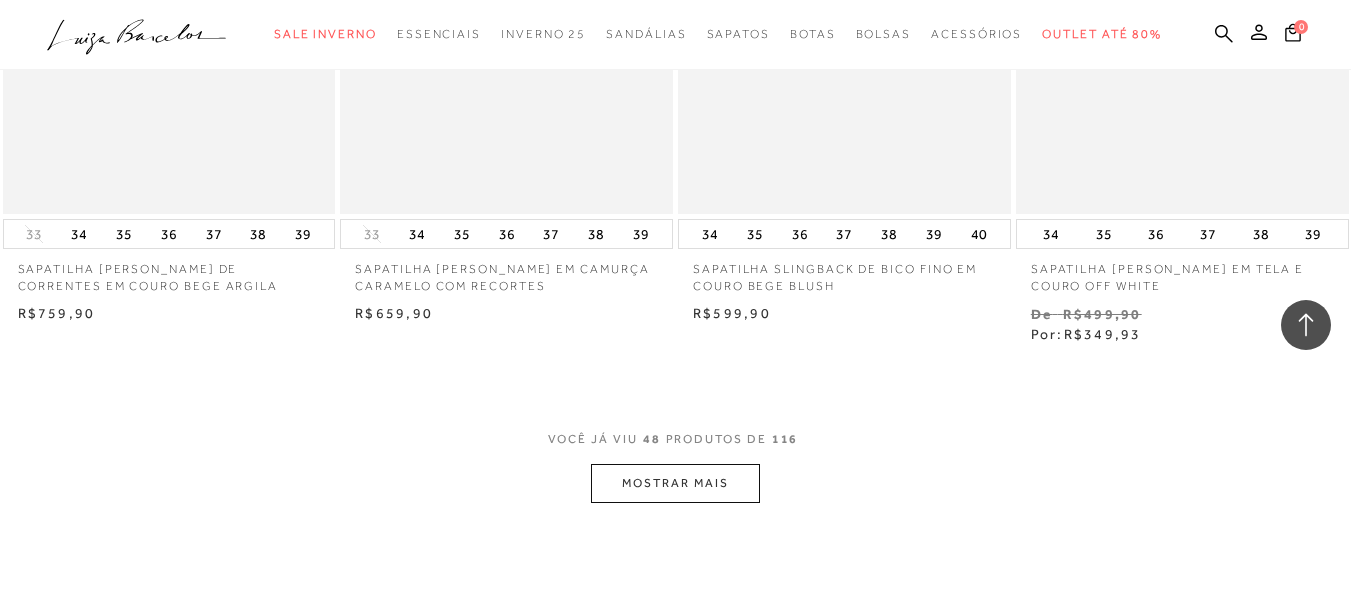 scroll, scrollTop: 7601, scrollLeft: 0, axis: vertical 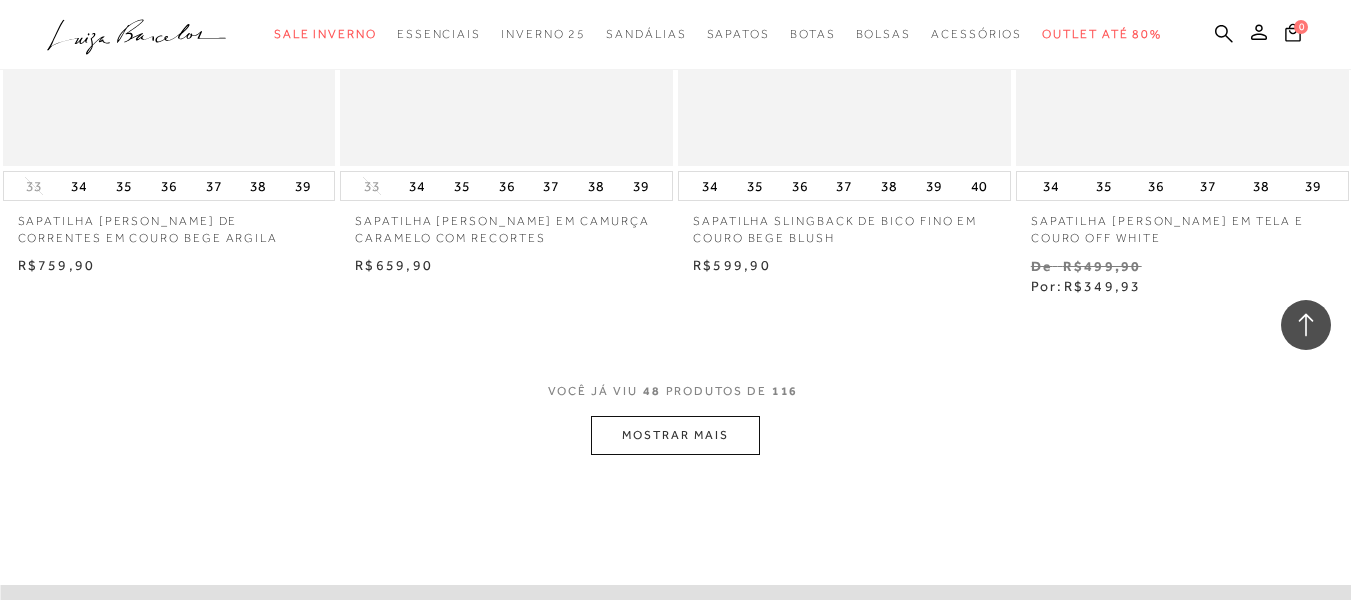 click on "MOSTRAR MAIS" at bounding box center (675, 435) 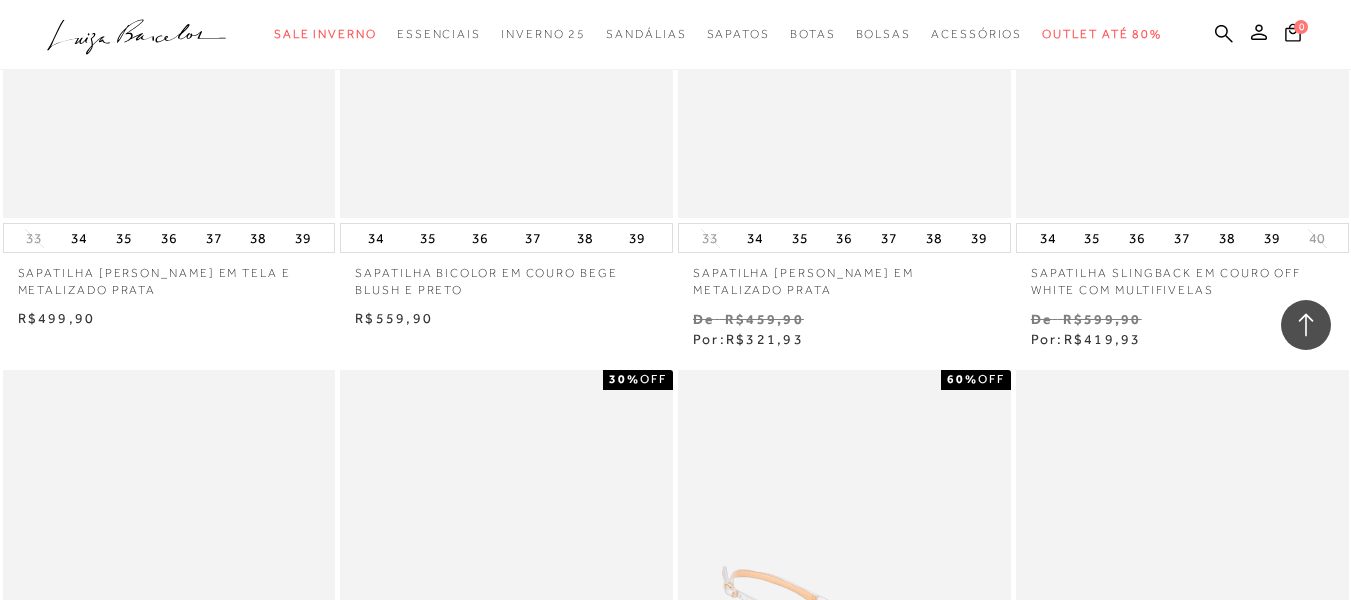 scroll, scrollTop: 9167, scrollLeft: 0, axis: vertical 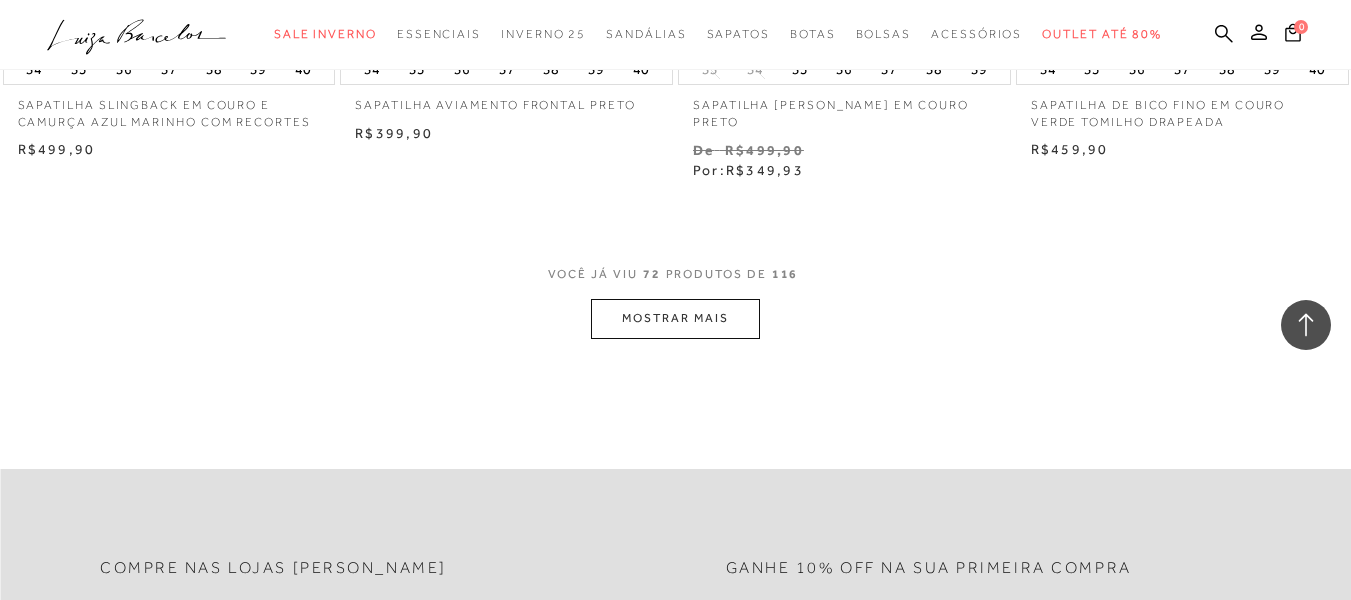 click on "MOSTRAR MAIS" at bounding box center [675, 318] 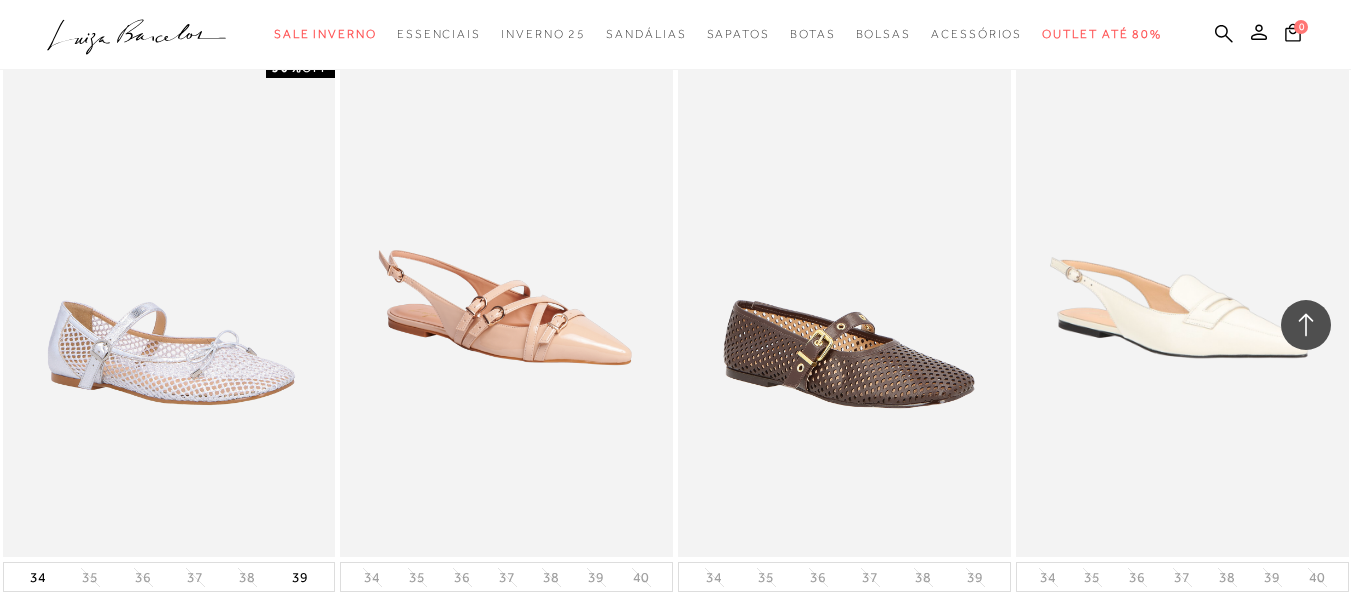 scroll, scrollTop: 15372, scrollLeft: 0, axis: vertical 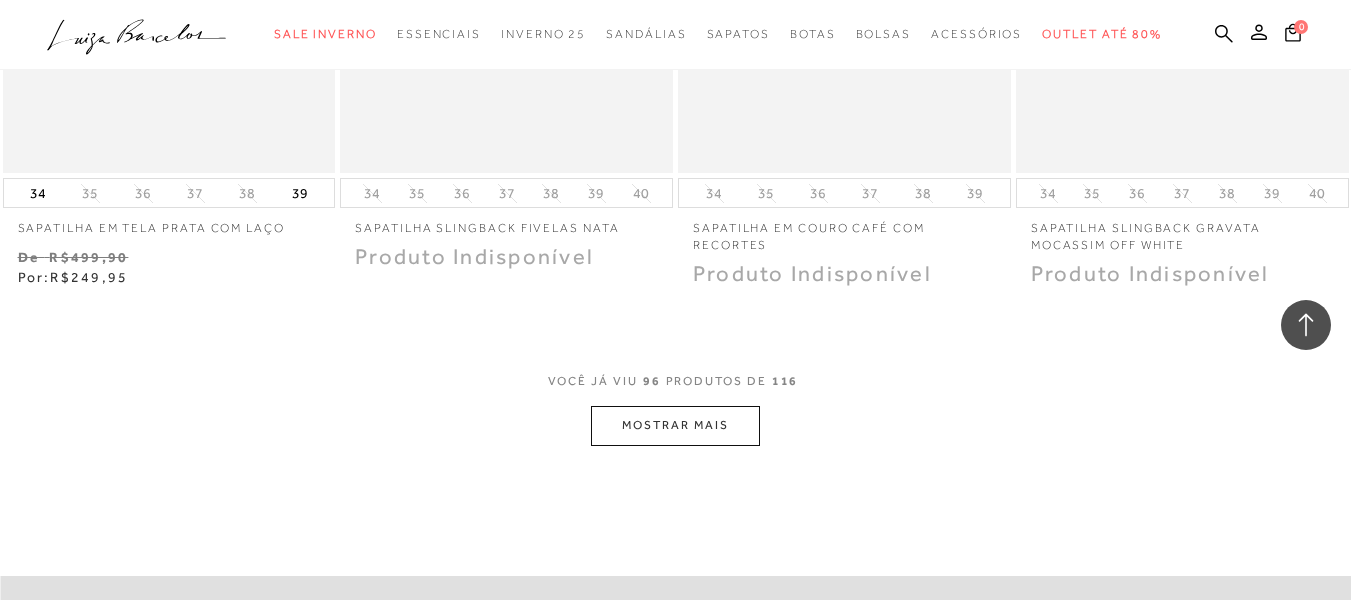 click on "MOSTRAR MAIS" at bounding box center [675, 425] 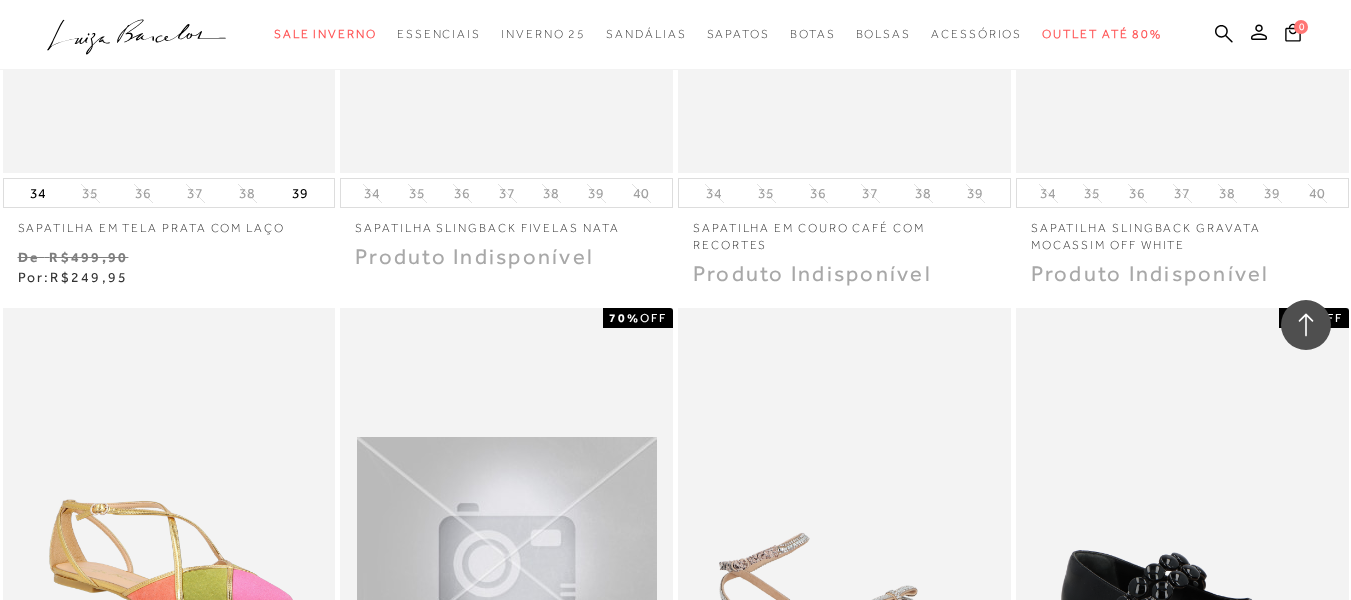 click on "SAPATILHA SLINGBACK GRAVATA MOCASSIM OFF WHITE
34 35 36 37 38" at bounding box center [1182, -20] 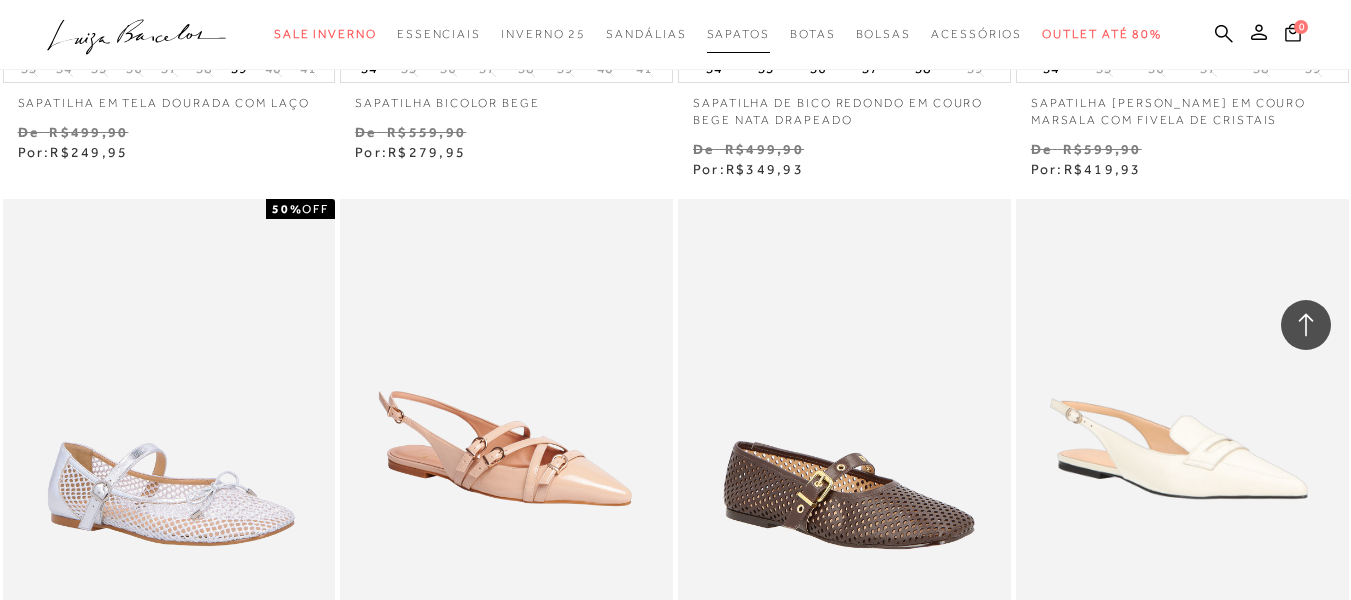 scroll, scrollTop: 9463, scrollLeft: 0, axis: vertical 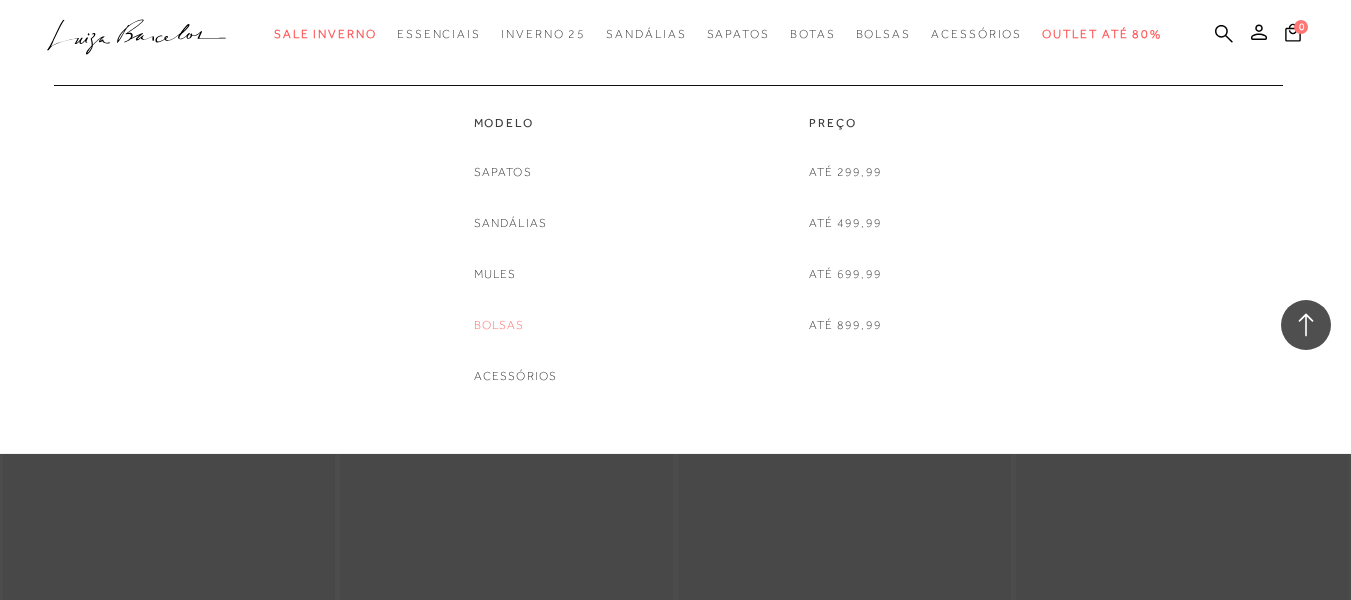 click on "Bolsas" at bounding box center [499, 325] 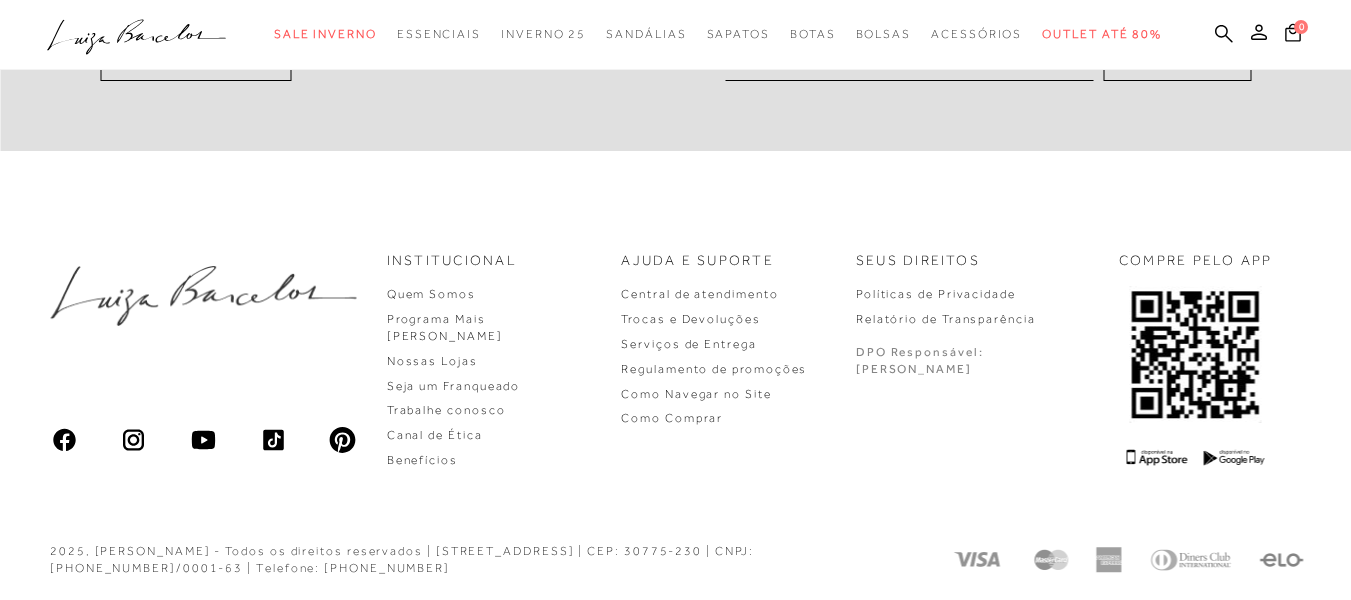 scroll, scrollTop: 0, scrollLeft: 0, axis: both 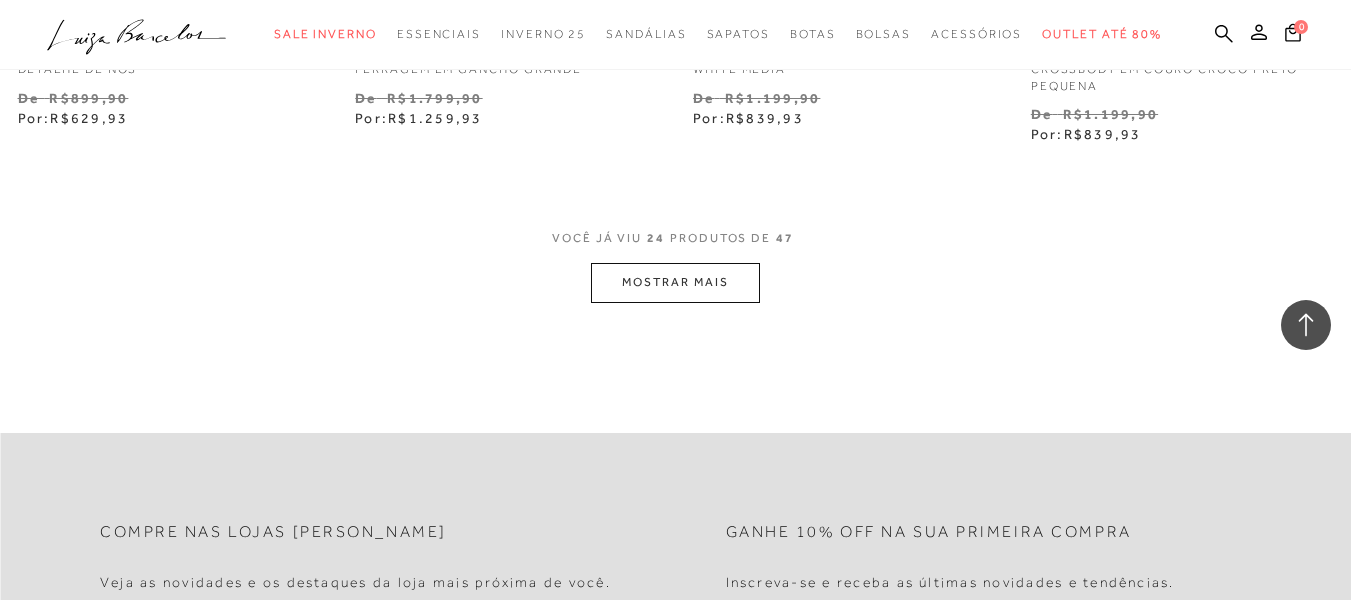 click on "MOSTRAR MAIS" at bounding box center (675, 282) 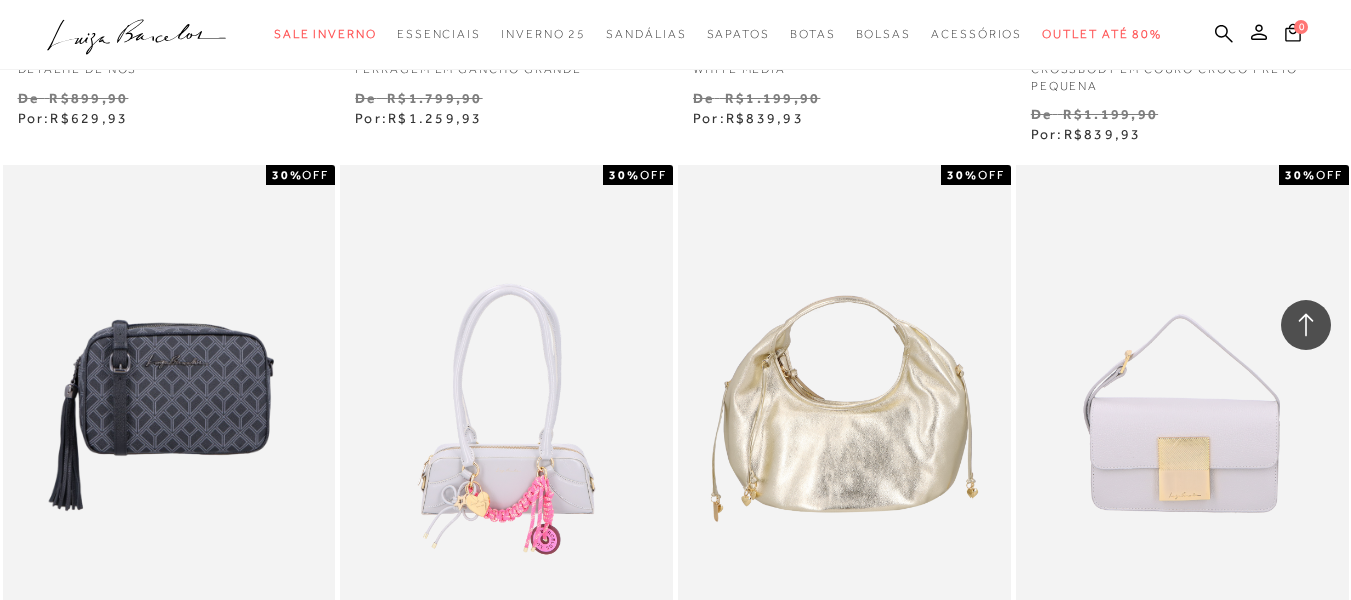 scroll, scrollTop: 4435, scrollLeft: 0, axis: vertical 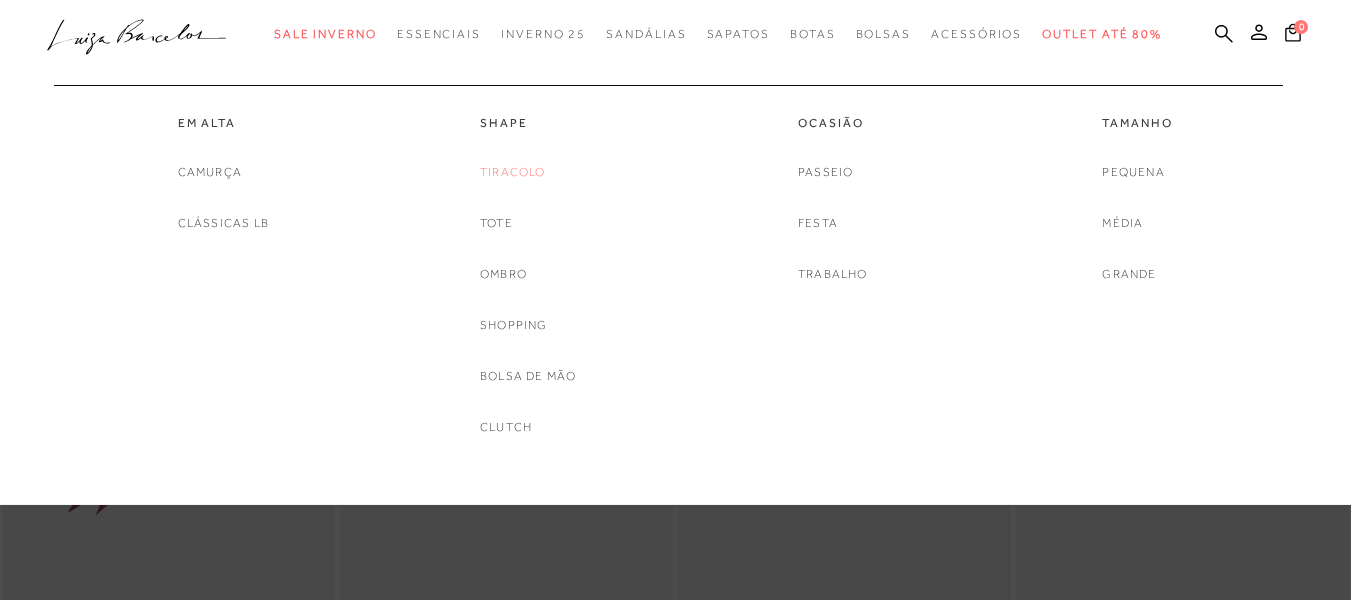 click on "Tiracolo" at bounding box center [513, 172] 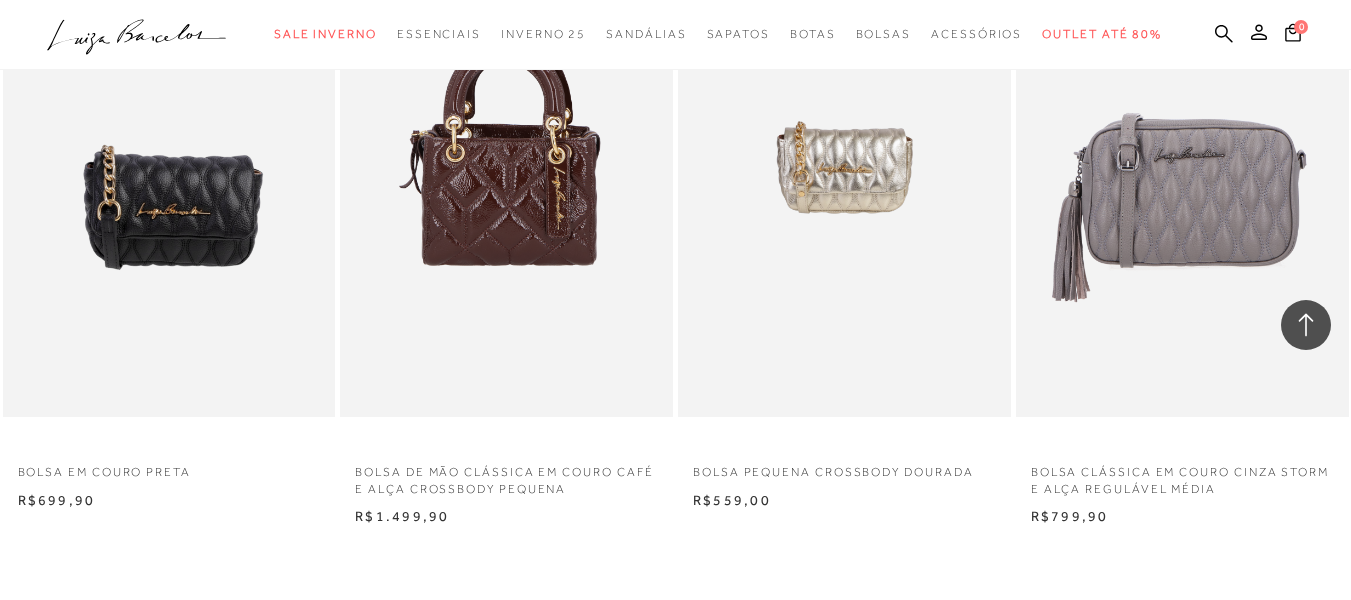 scroll, scrollTop: 3950, scrollLeft: 0, axis: vertical 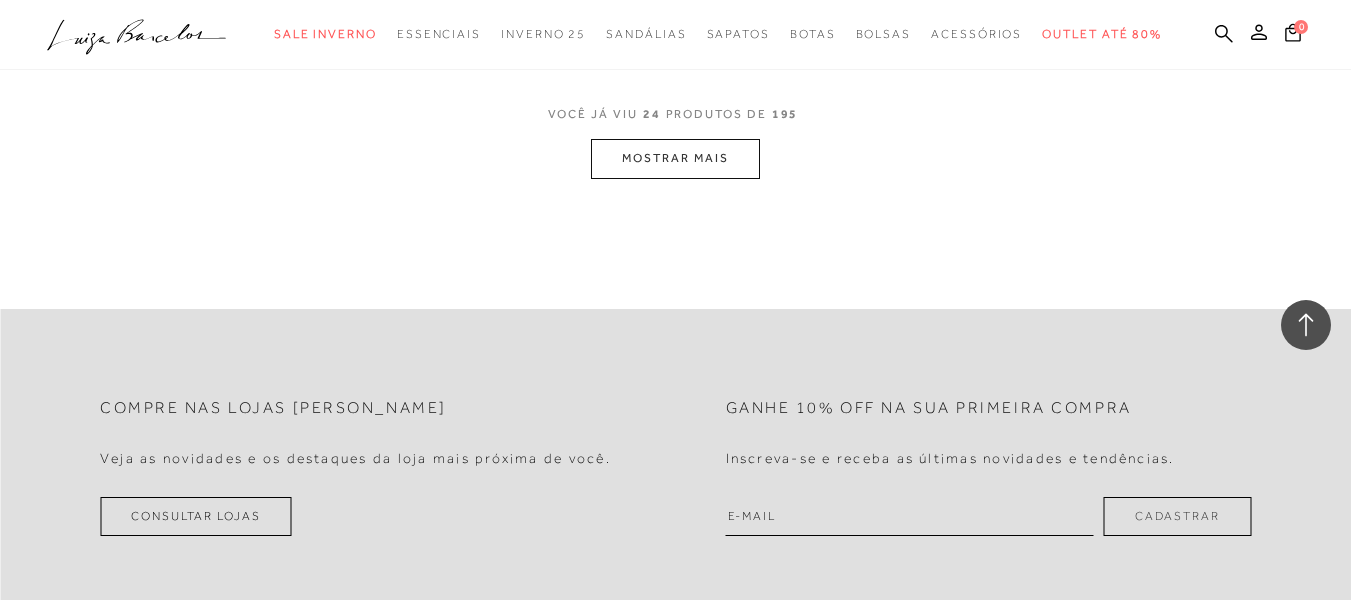 click on "MOSTRAR MAIS" at bounding box center (675, 158) 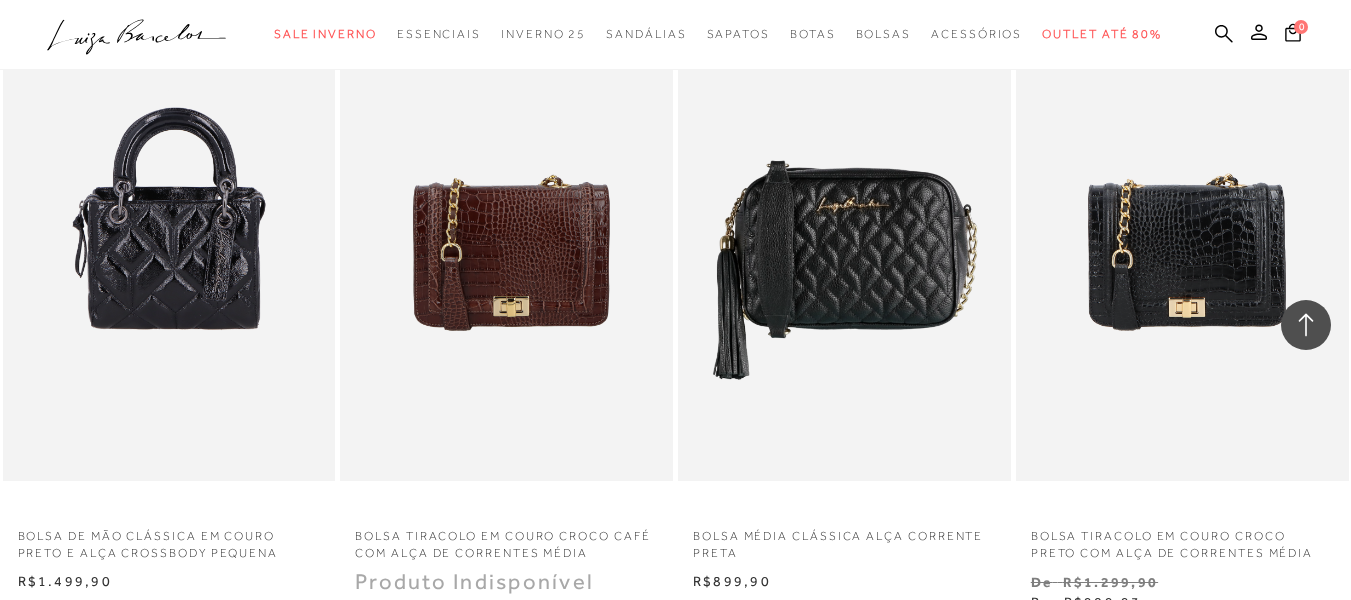 scroll, scrollTop: 7222, scrollLeft: 0, axis: vertical 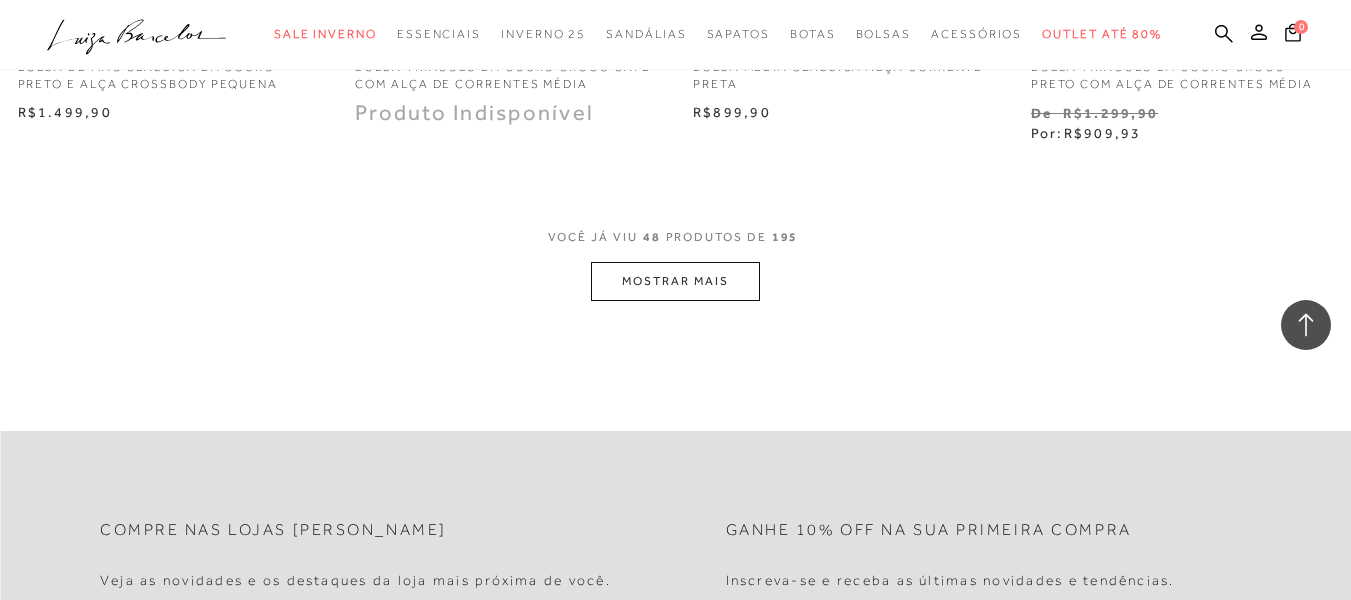 click on "MOSTRAR MAIS" at bounding box center (675, 281) 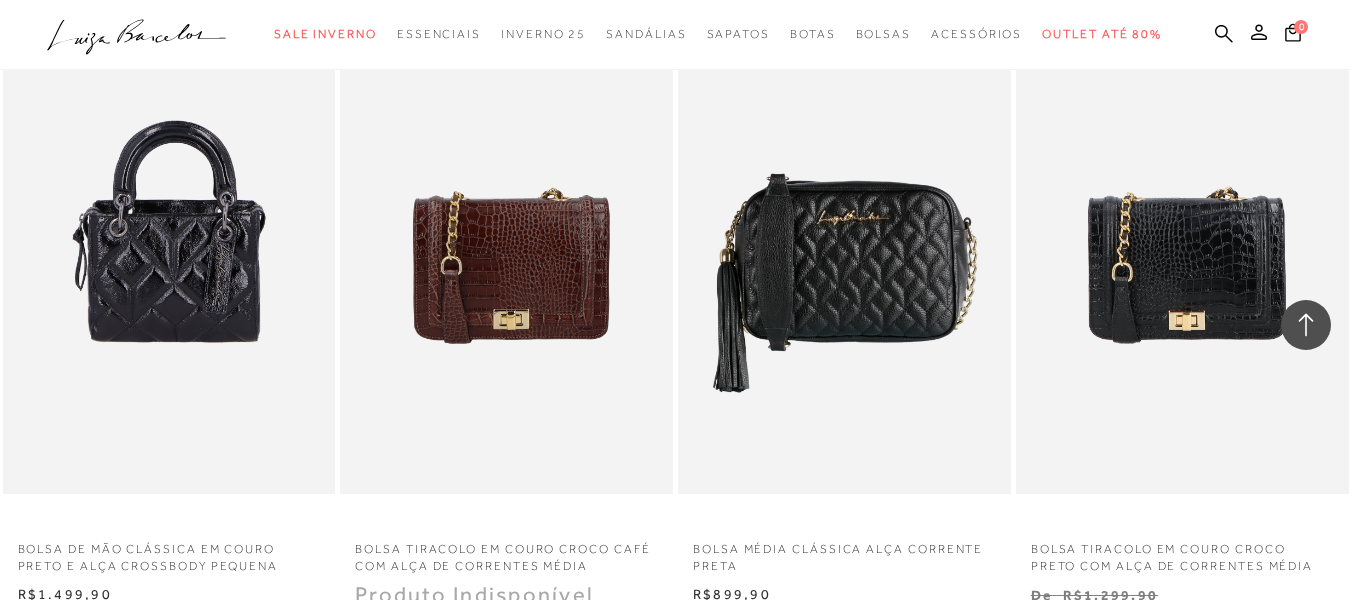 scroll, scrollTop: 7150, scrollLeft: 0, axis: vertical 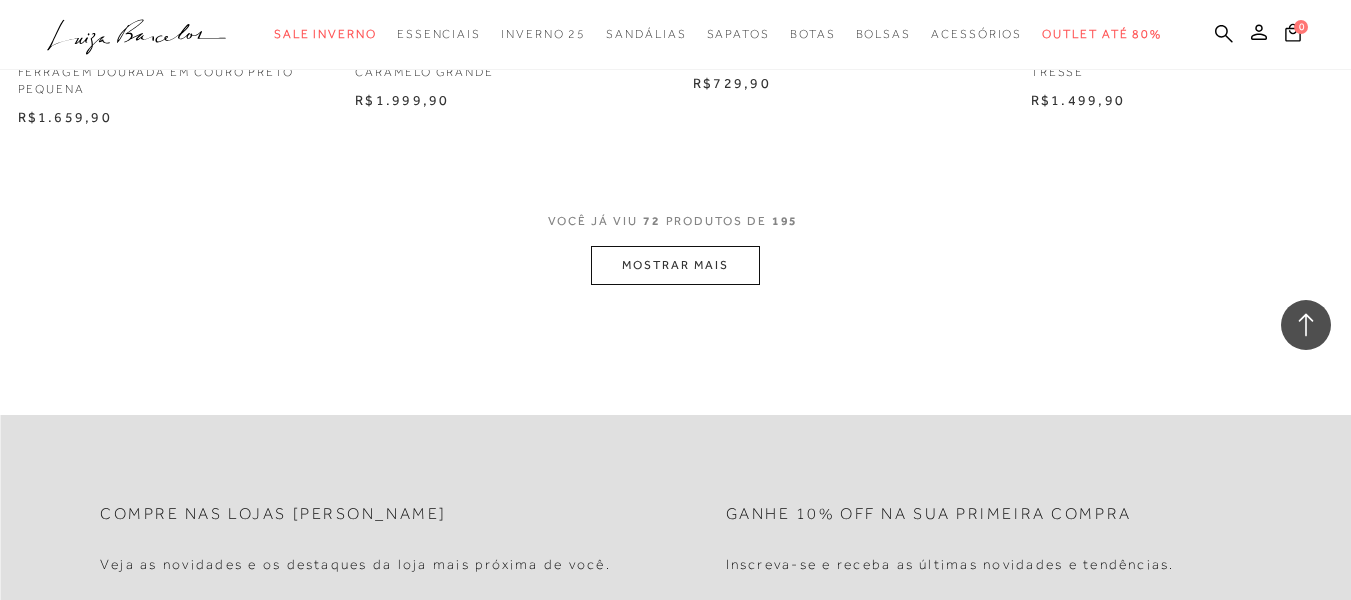 click on "MOSTRAR MAIS" at bounding box center (675, 265) 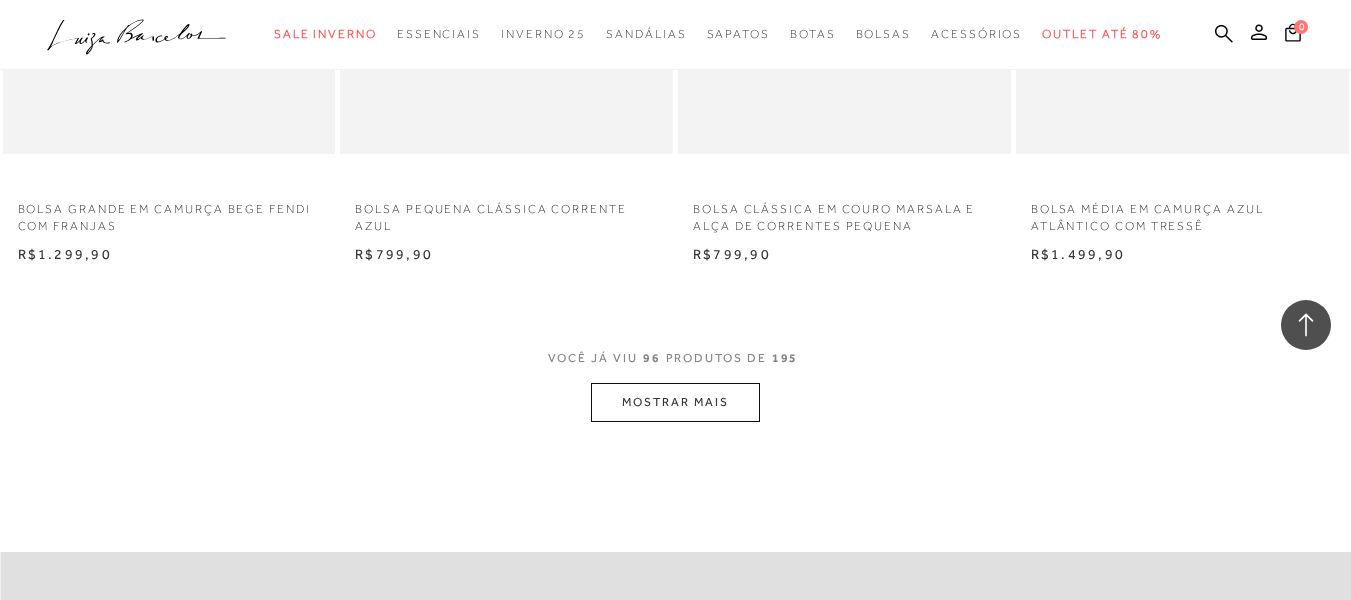 scroll, scrollTop: 15294, scrollLeft: 0, axis: vertical 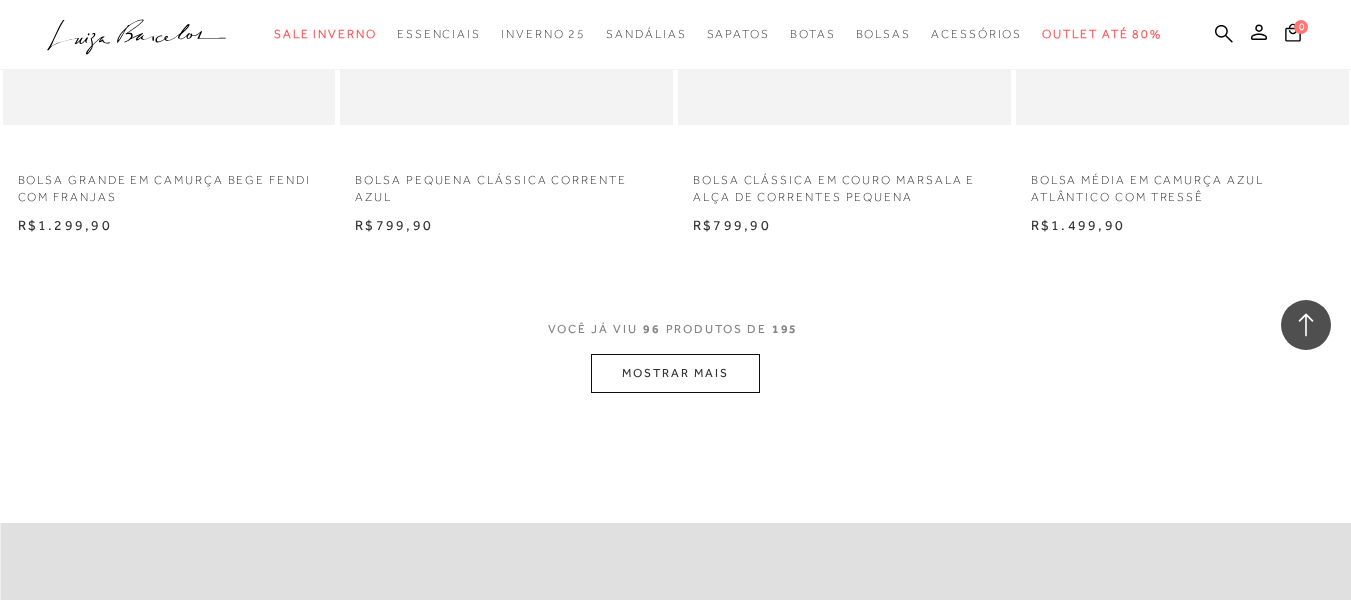 click on "MOSTRAR MAIS" at bounding box center (675, 373) 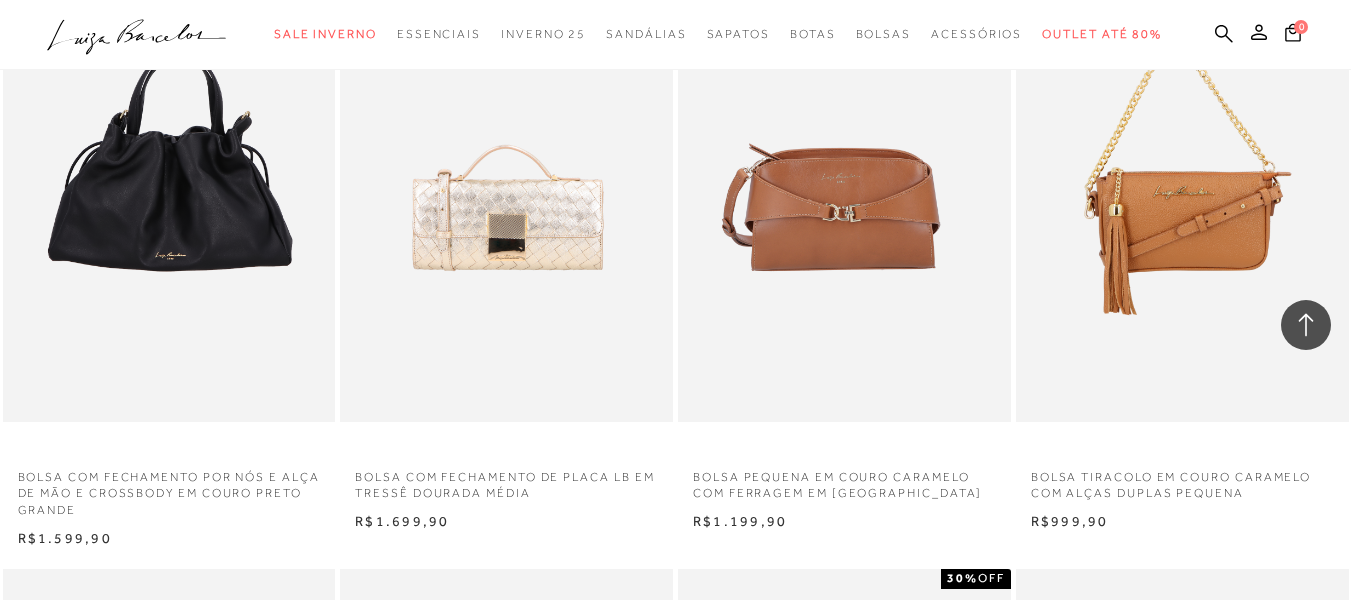 scroll, scrollTop: 15819, scrollLeft: 0, axis: vertical 